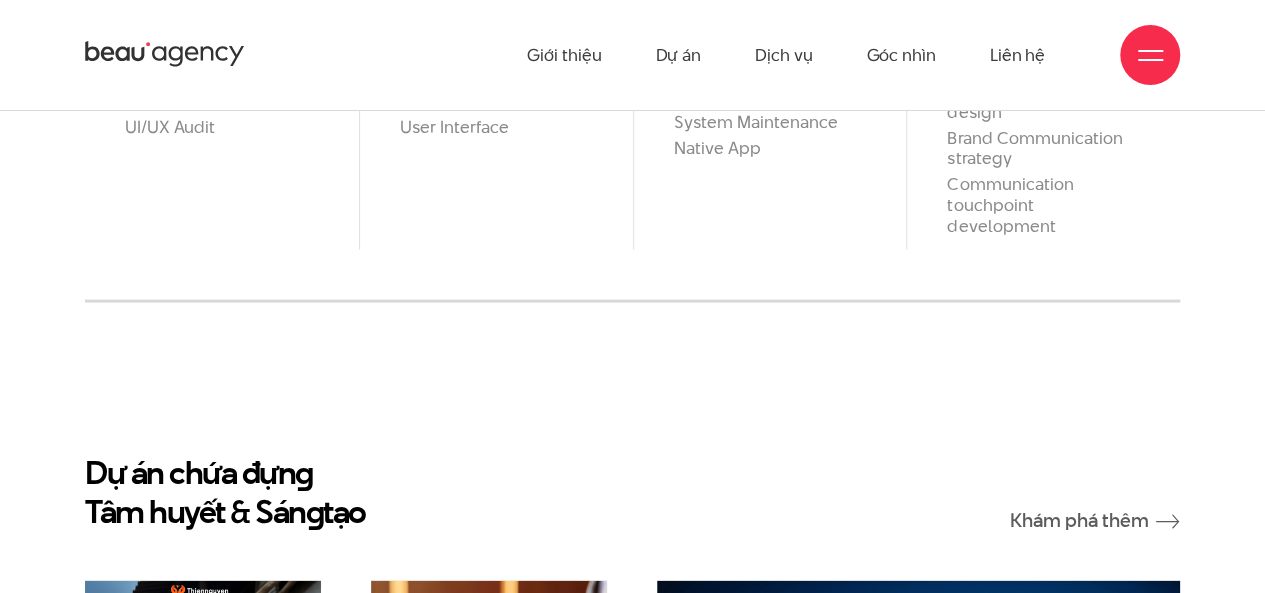 scroll, scrollTop: 1374, scrollLeft: 0, axis: vertical 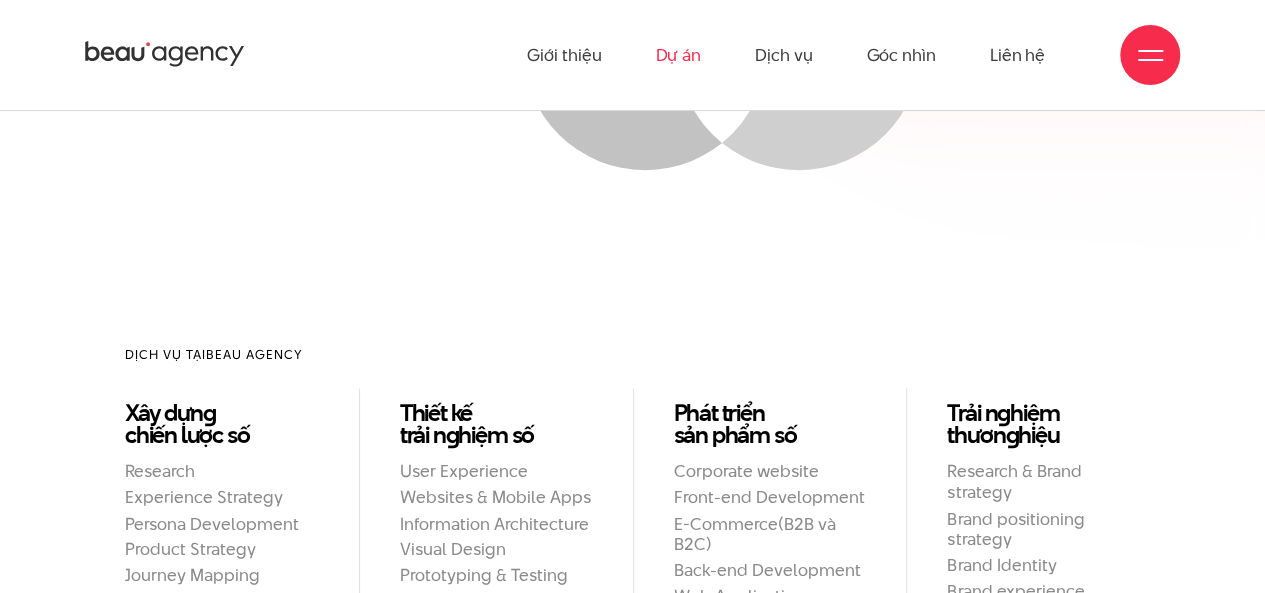 click on "Dự án" at bounding box center [678, 55] 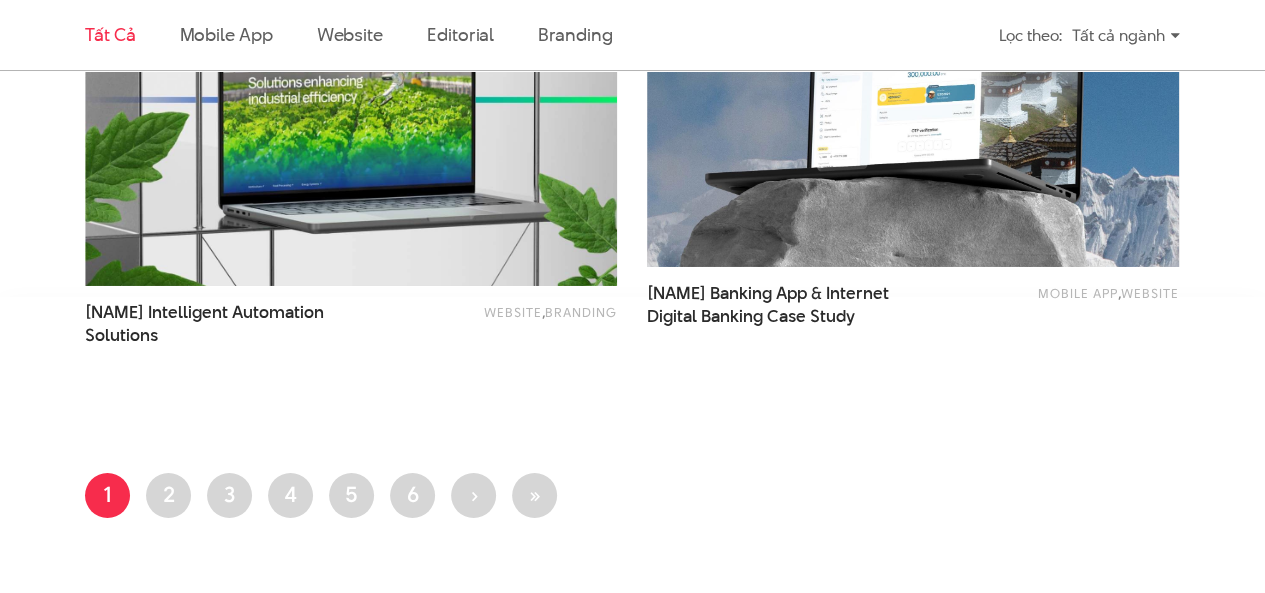 scroll, scrollTop: 3400, scrollLeft: 0, axis: vertical 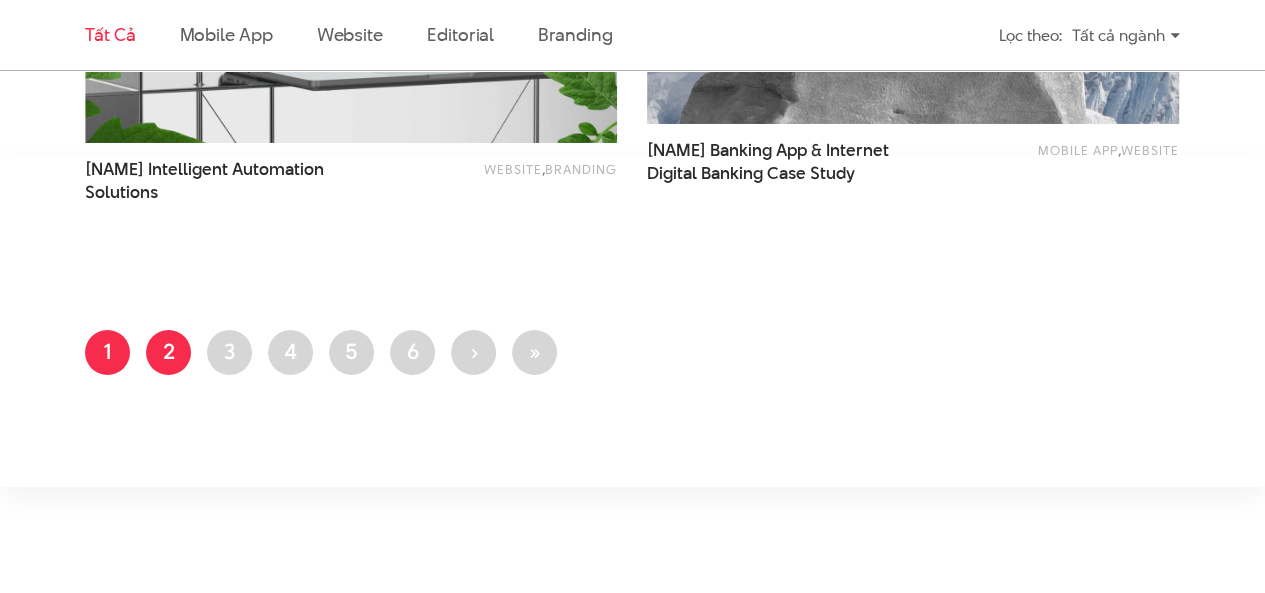 click on "Trang
2" at bounding box center [168, 352] 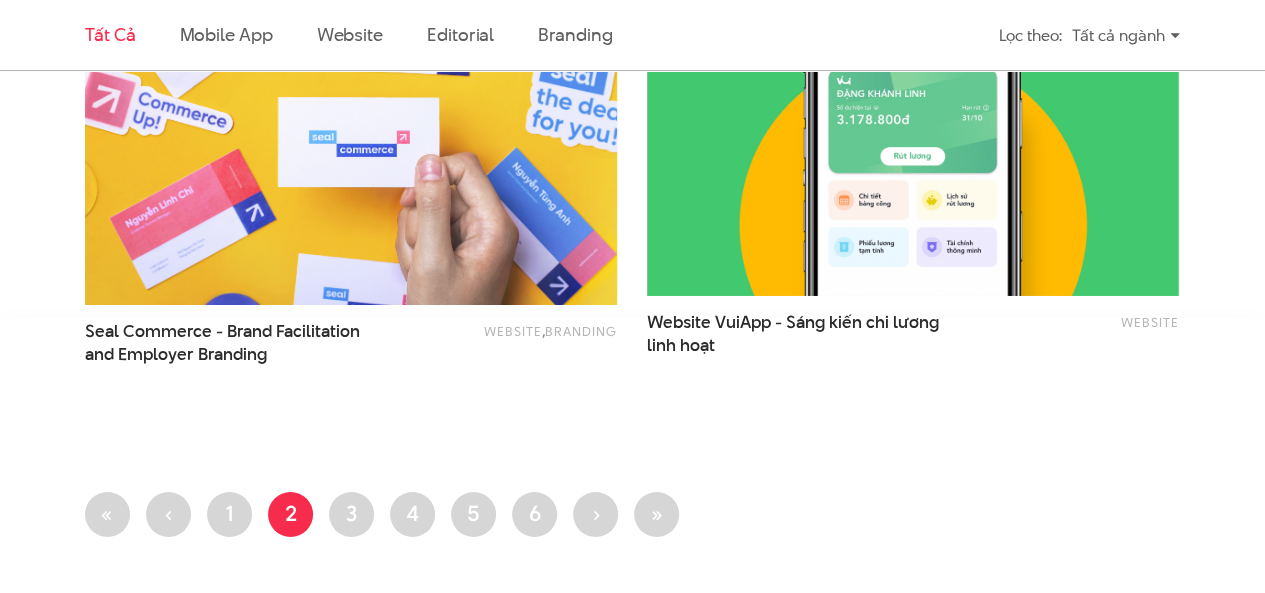 scroll, scrollTop: 3500, scrollLeft: 0, axis: vertical 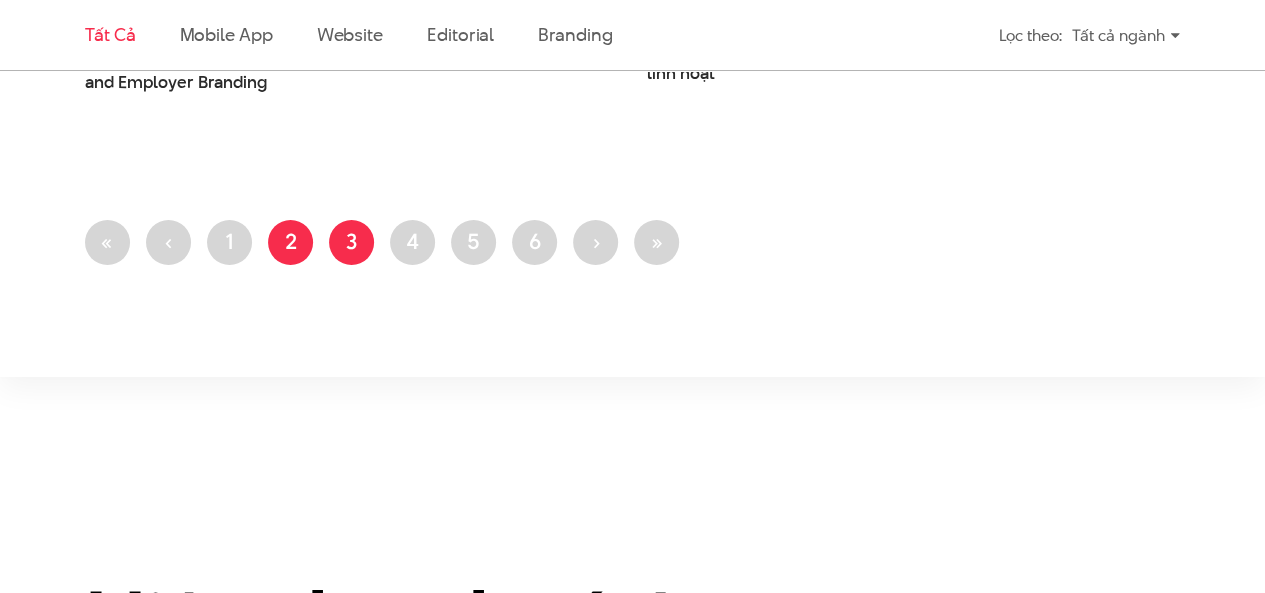 click on "Trang
3" at bounding box center (351, 242) 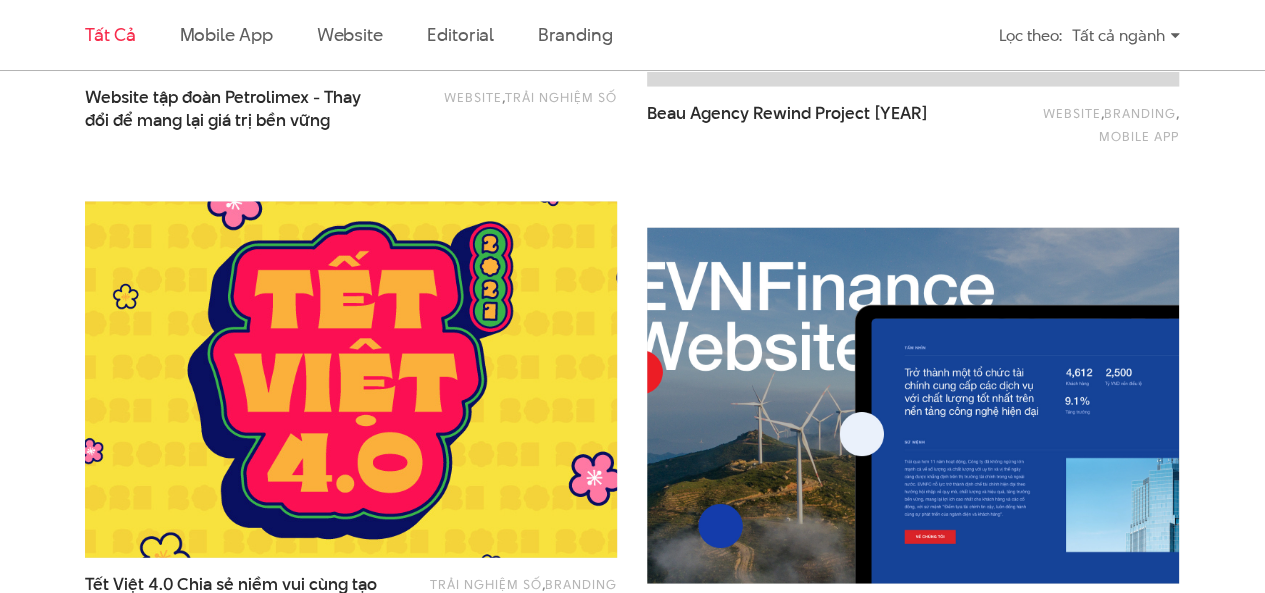 scroll, scrollTop: 2100, scrollLeft: 0, axis: vertical 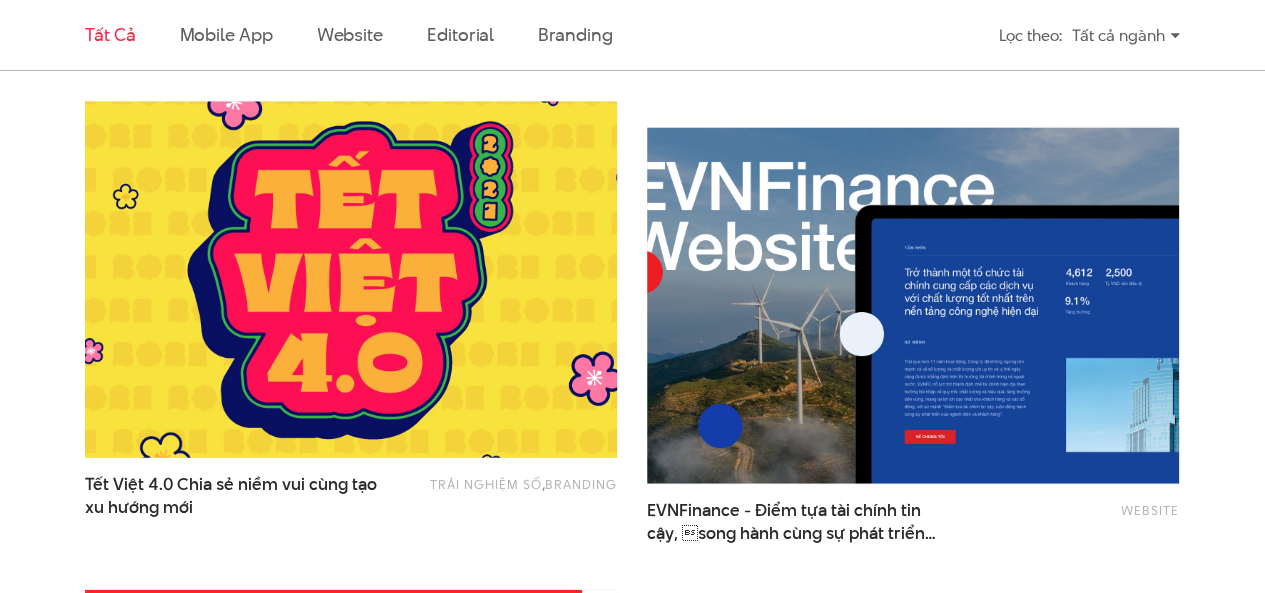 click at bounding box center (350, 280) 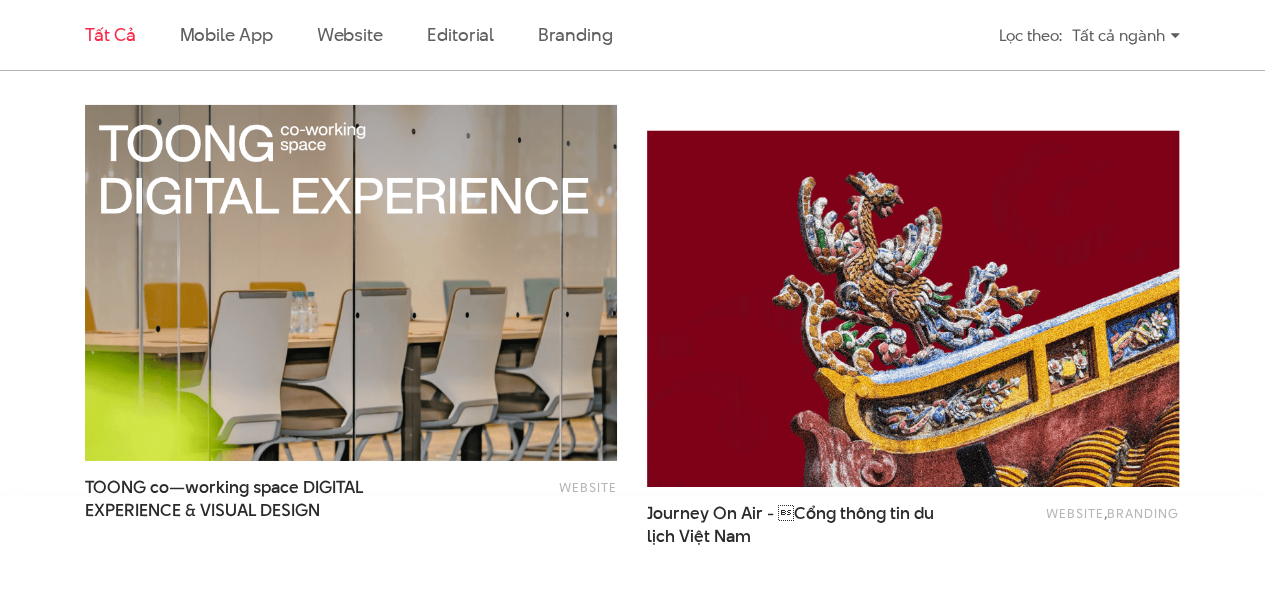 scroll, scrollTop: 3100, scrollLeft: 0, axis: vertical 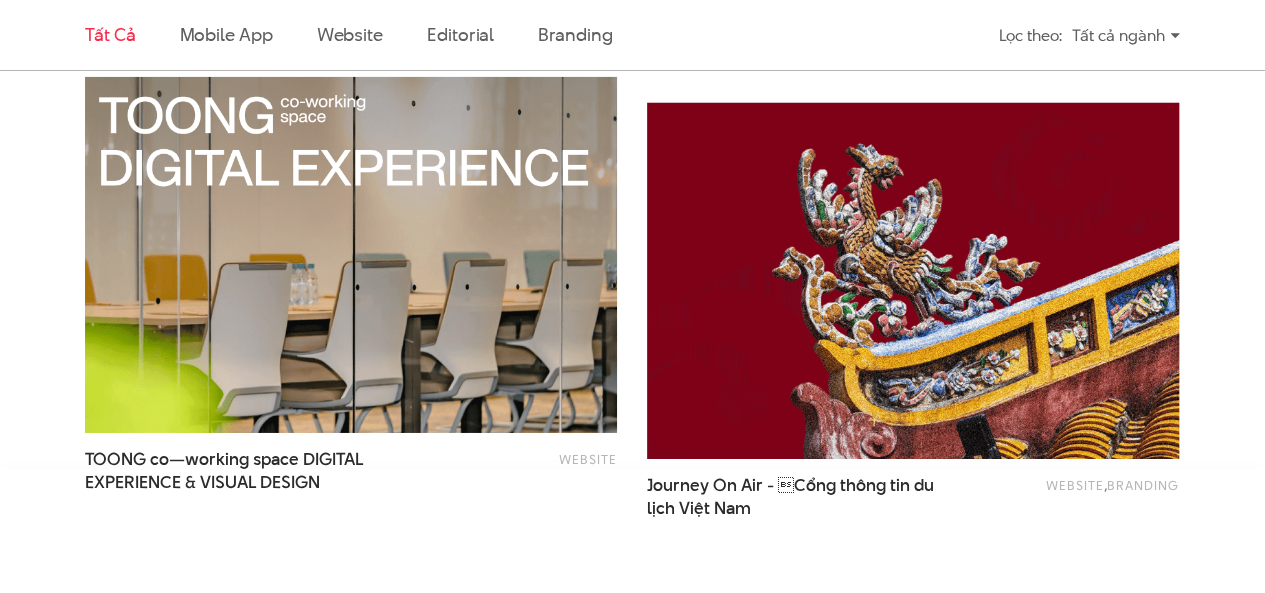 click at bounding box center (912, 281) 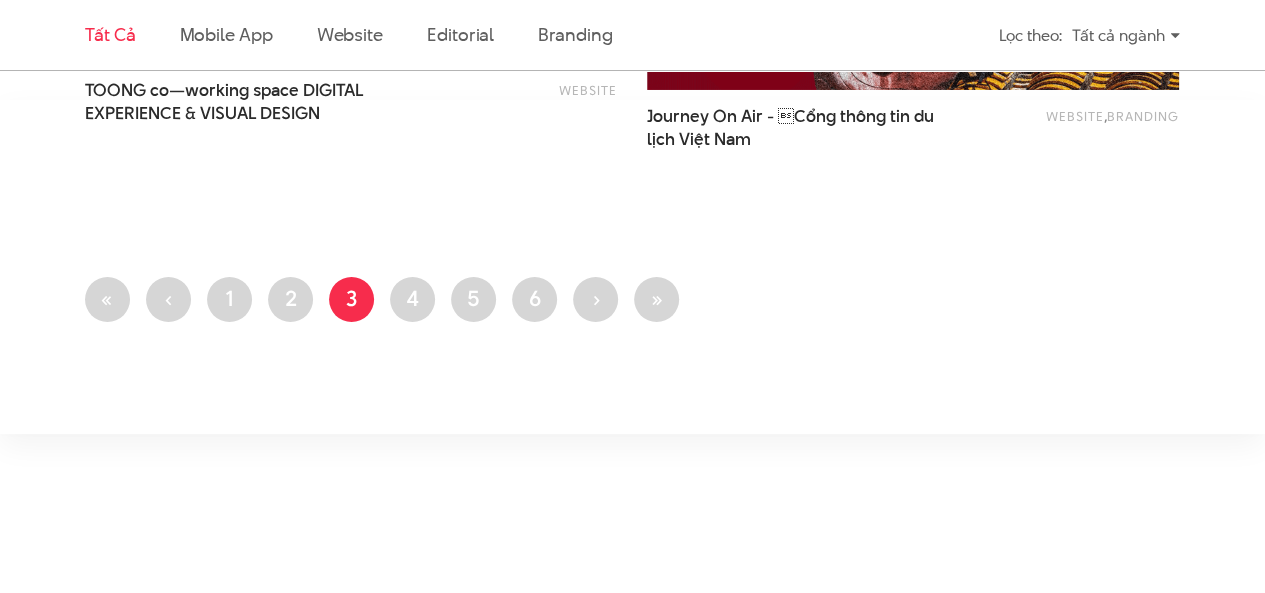 scroll, scrollTop: 3500, scrollLeft: 0, axis: vertical 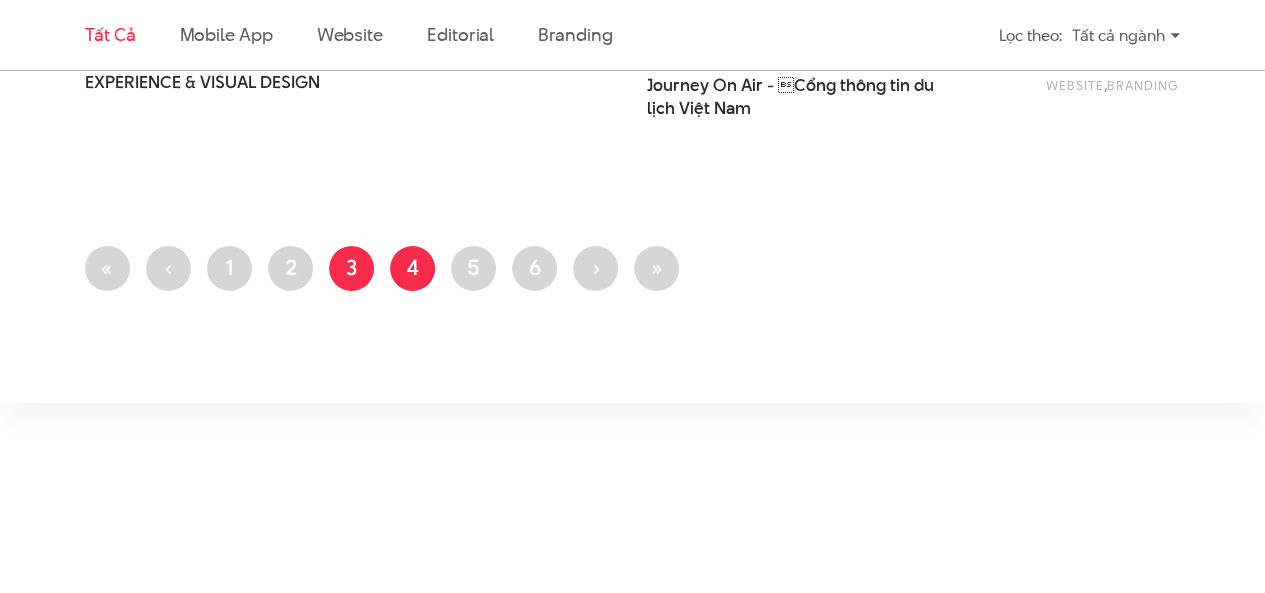 click on "Trang
4" at bounding box center (412, 268) 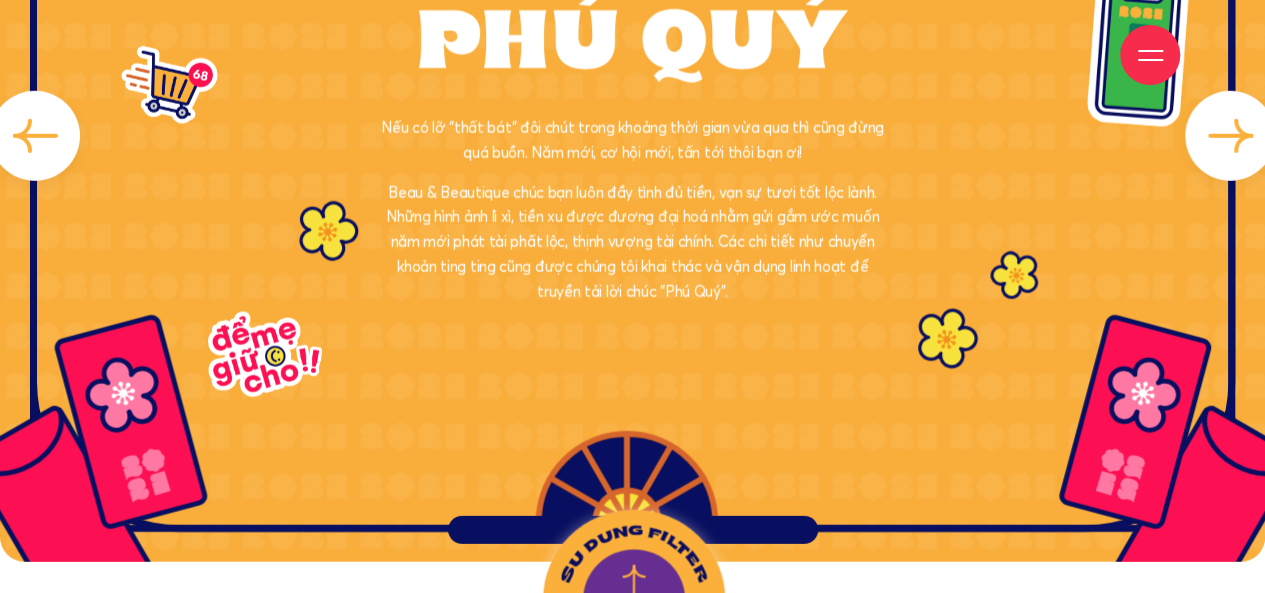 scroll, scrollTop: 6400, scrollLeft: 0, axis: vertical 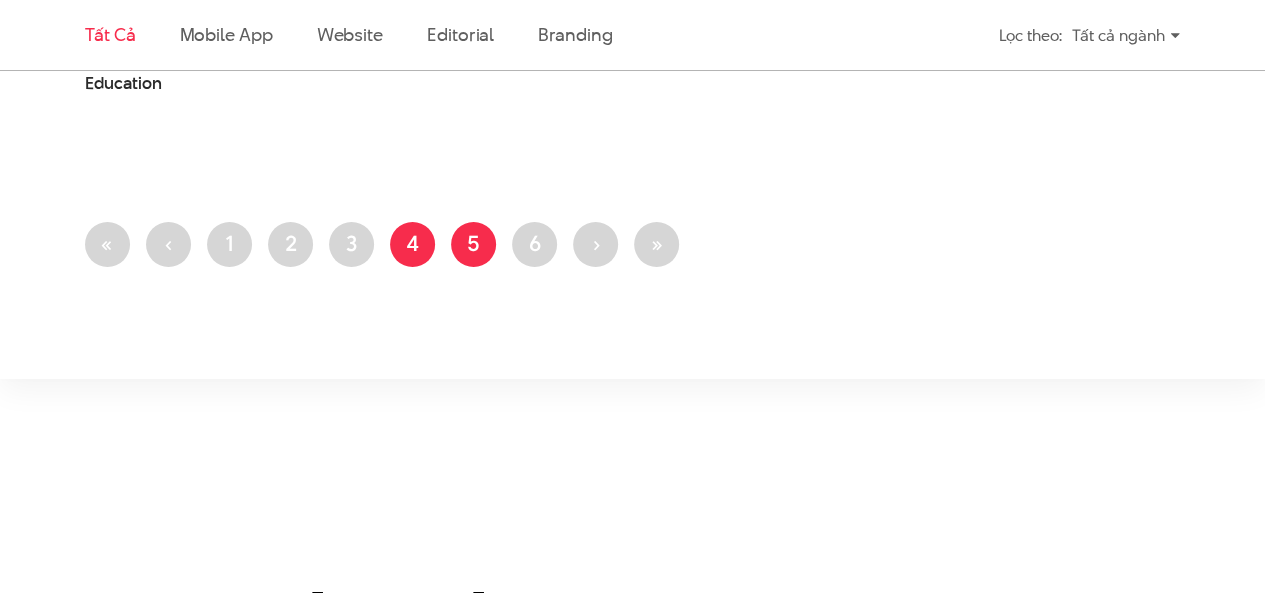 click on "Trang
5" at bounding box center (473, 244) 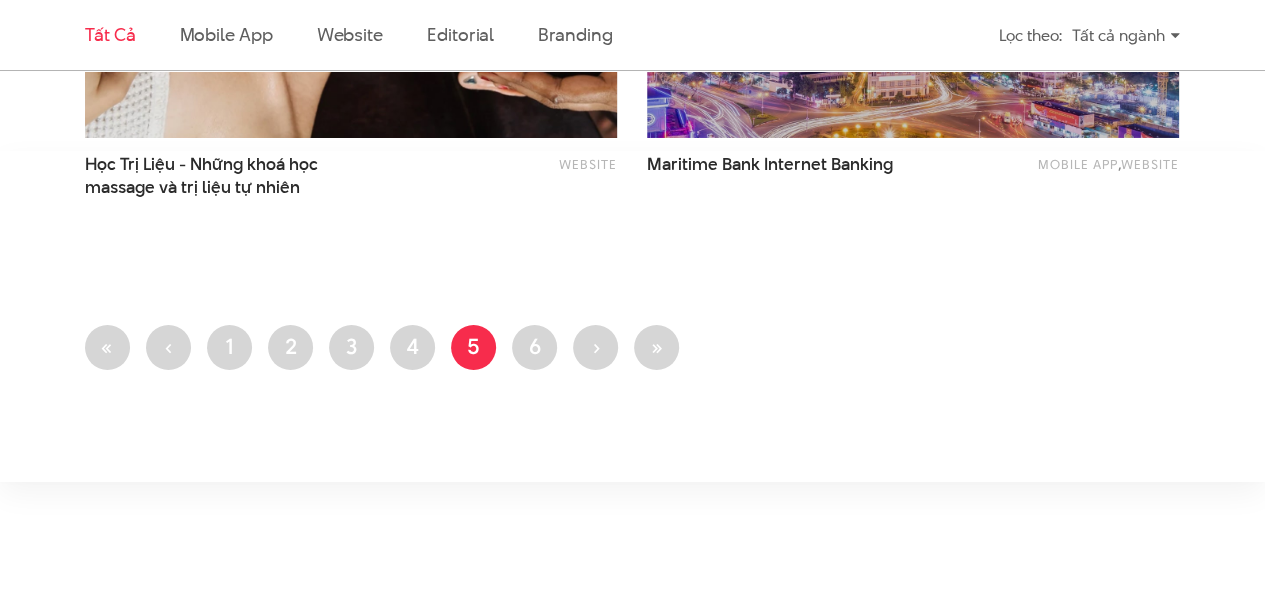 scroll, scrollTop: 3400, scrollLeft: 0, axis: vertical 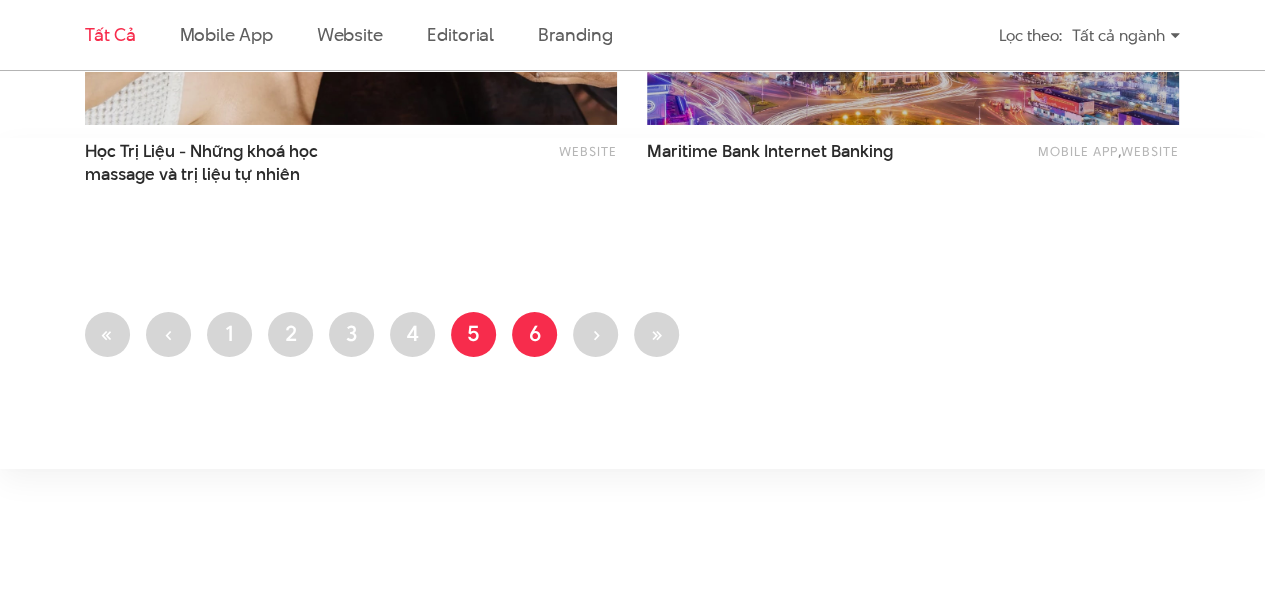 click on "Trang
6" at bounding box center (534, 334) 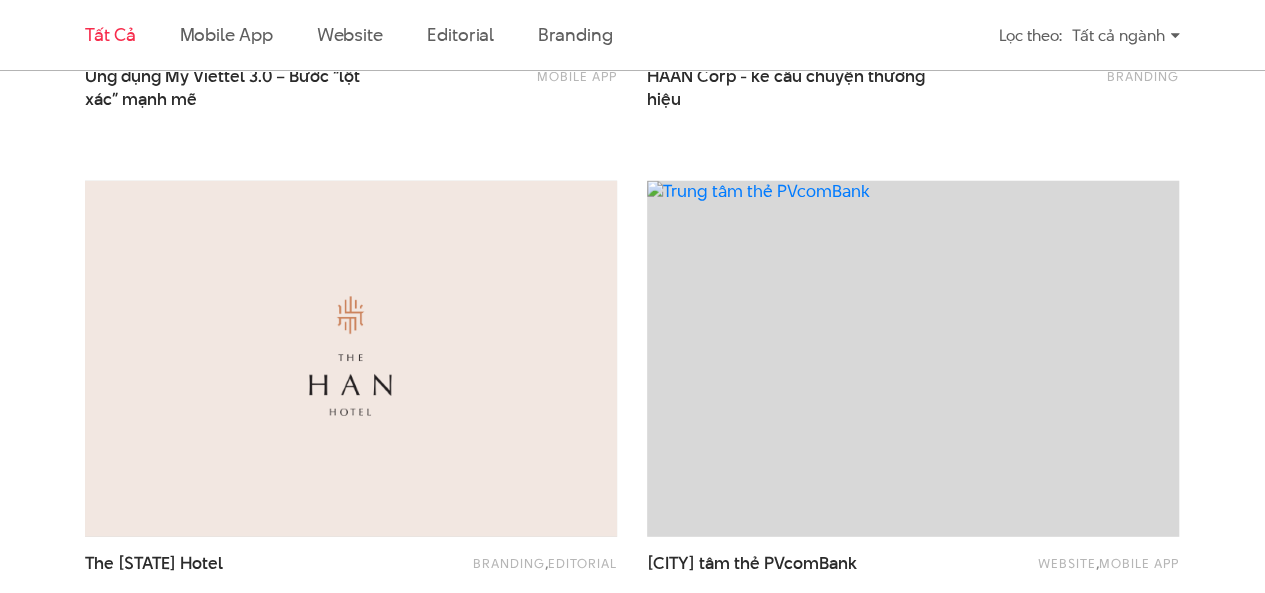 scroll, scrollTop: 2600, scrollLeft: 0, axis: vertical 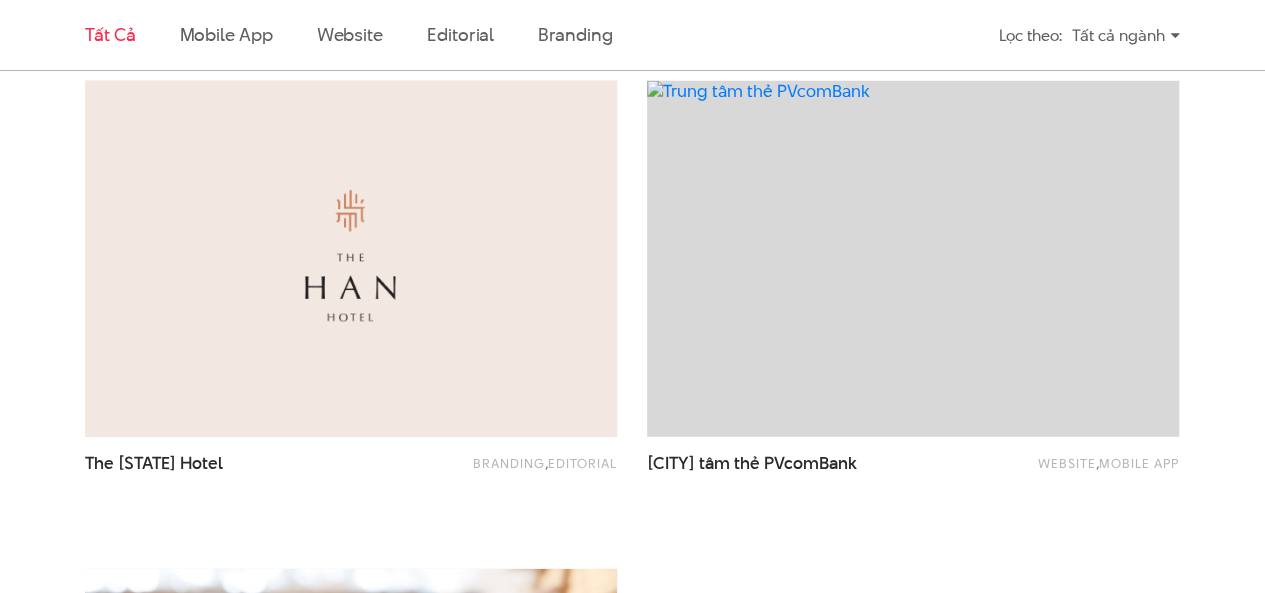 click at bounding box center (350, 259) 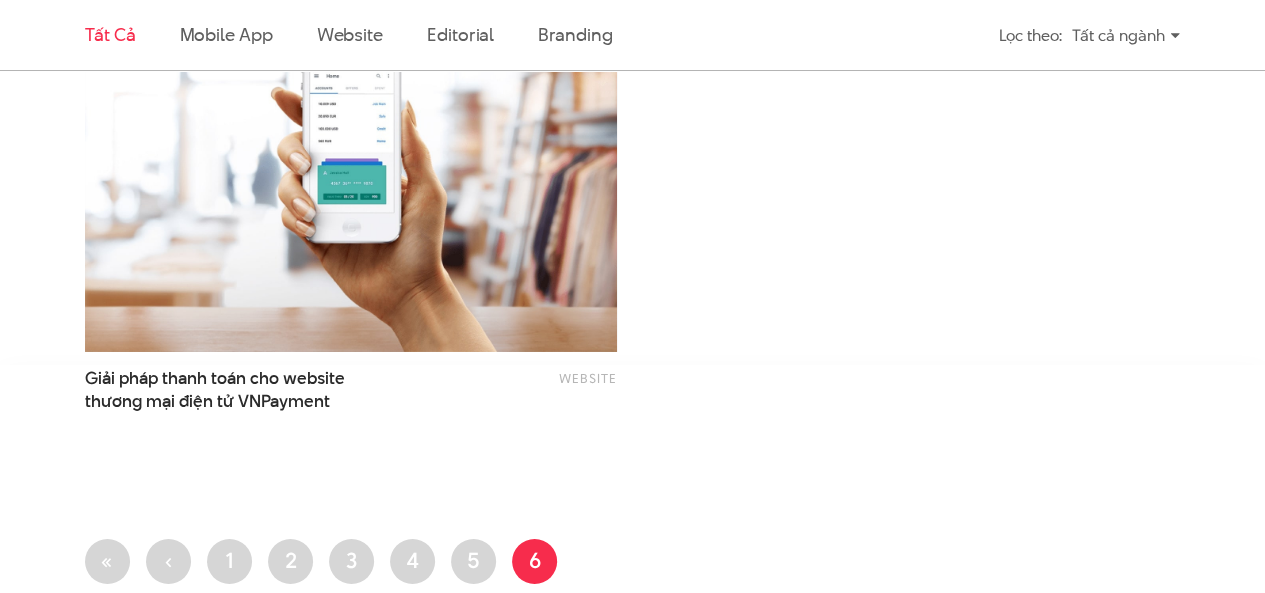 scroll, scrollTop: 3300, scrollLeft: 0, axis: vertical 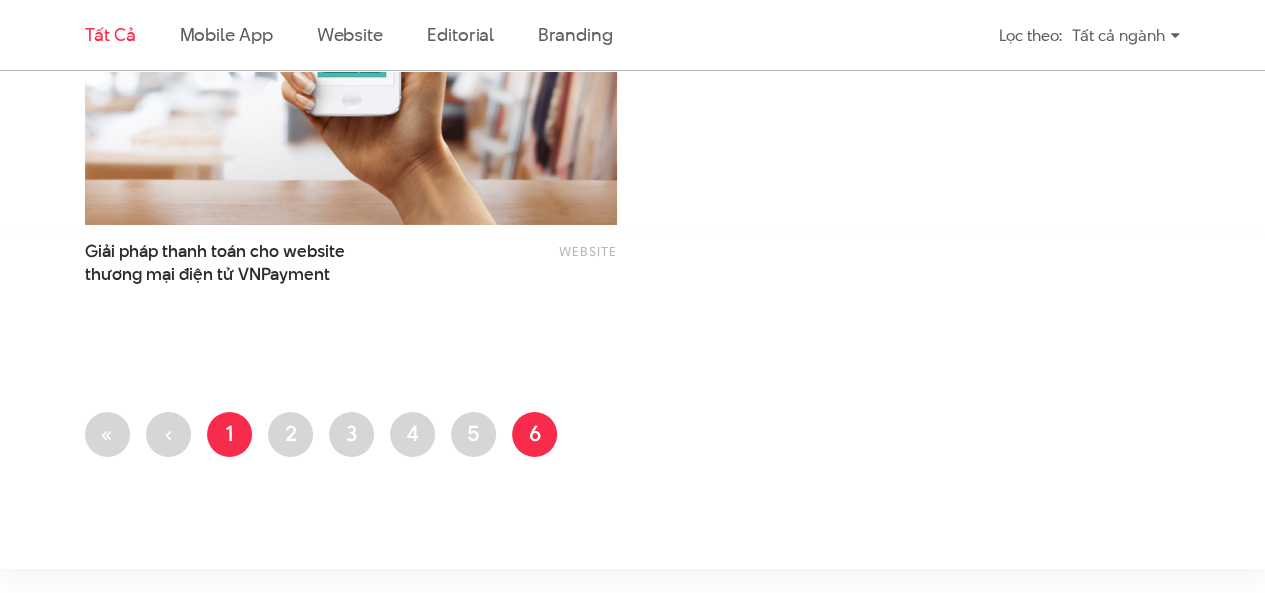click on "Trang
1" at bounding box center (229, 434) 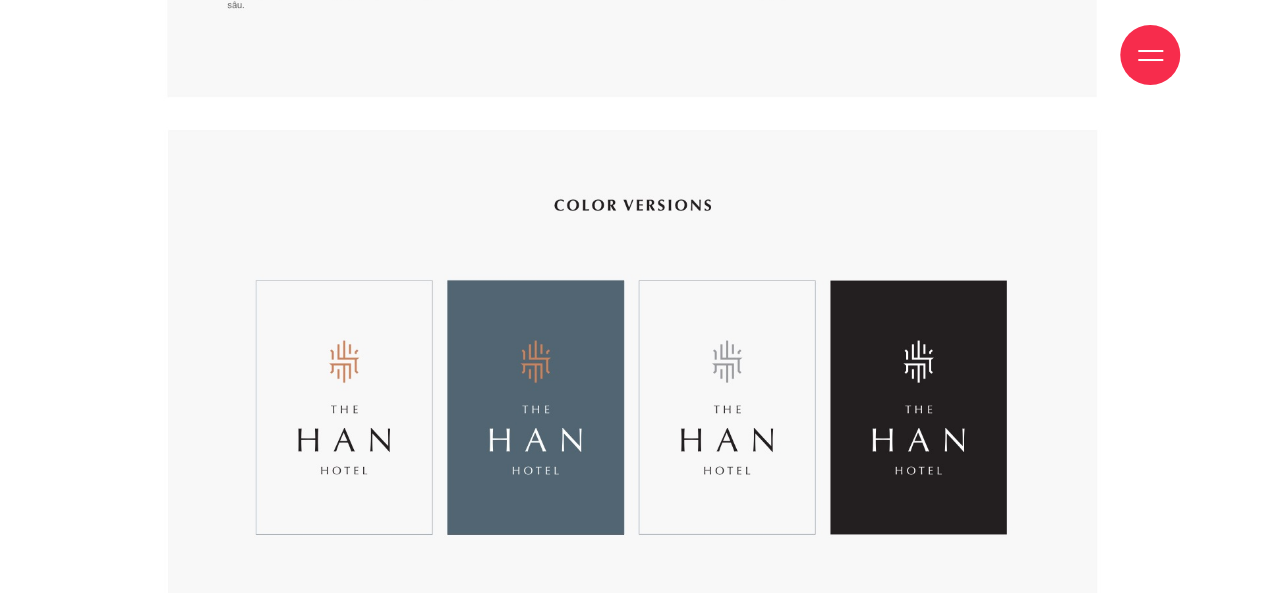 scroll, scrollTop: 2700, scrollLeft: 0, axis: vertical 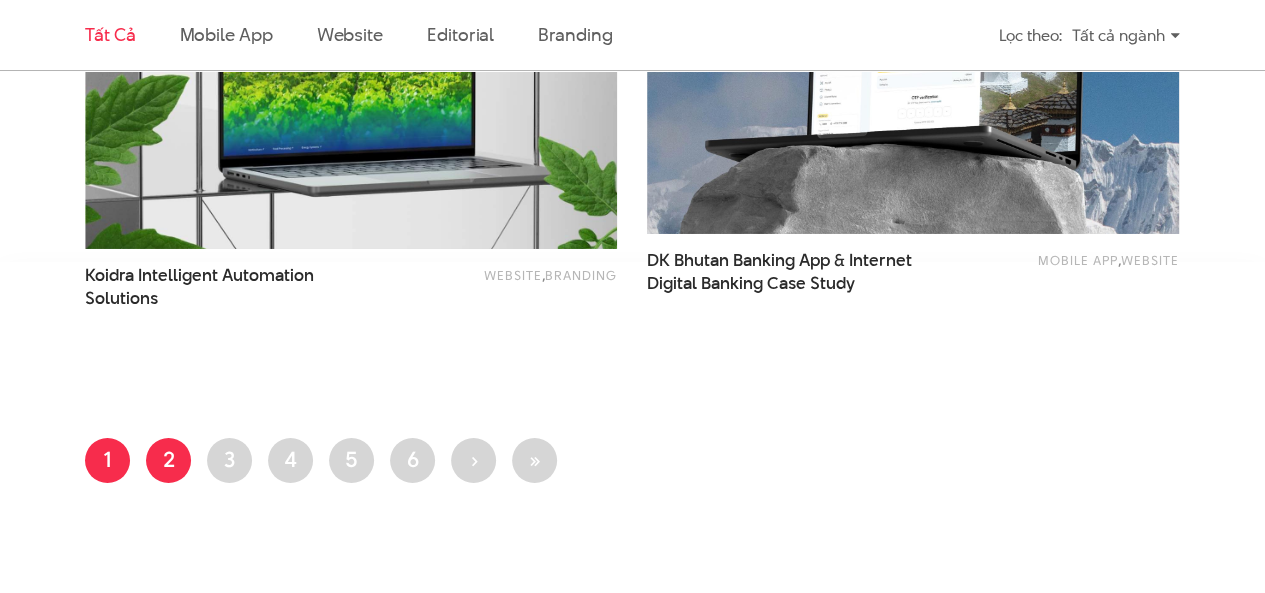 click on "Trang
2" at bounding box center (168, 460) 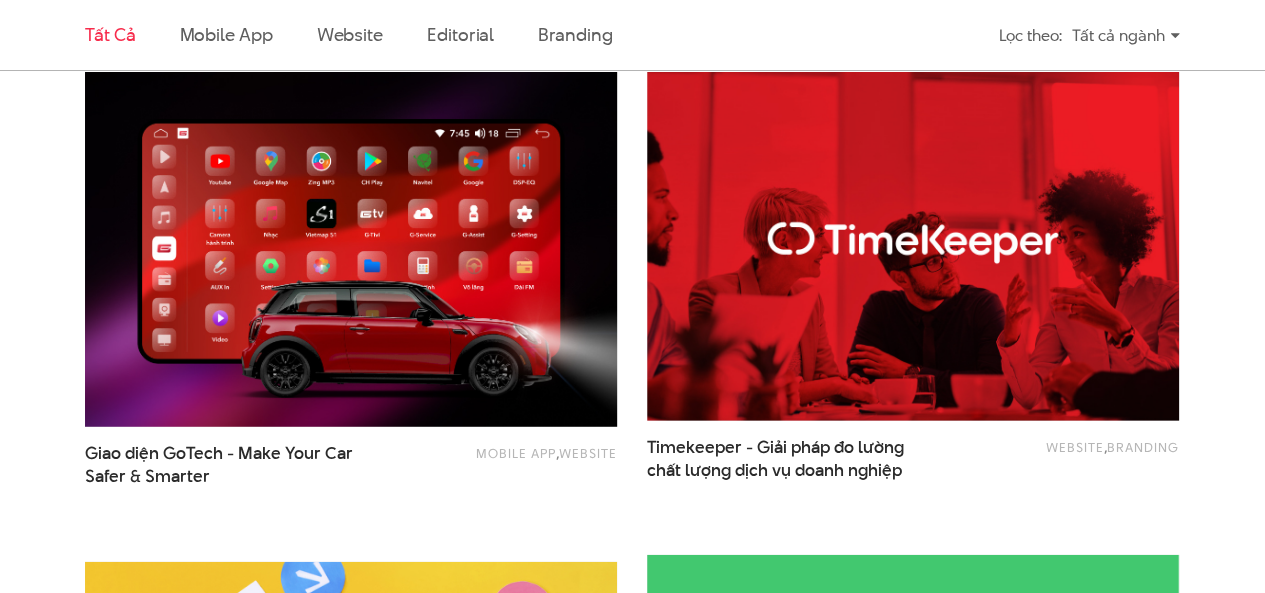 scroll, scrollTop: 2600, scrollLeft: 0, axis: vertical 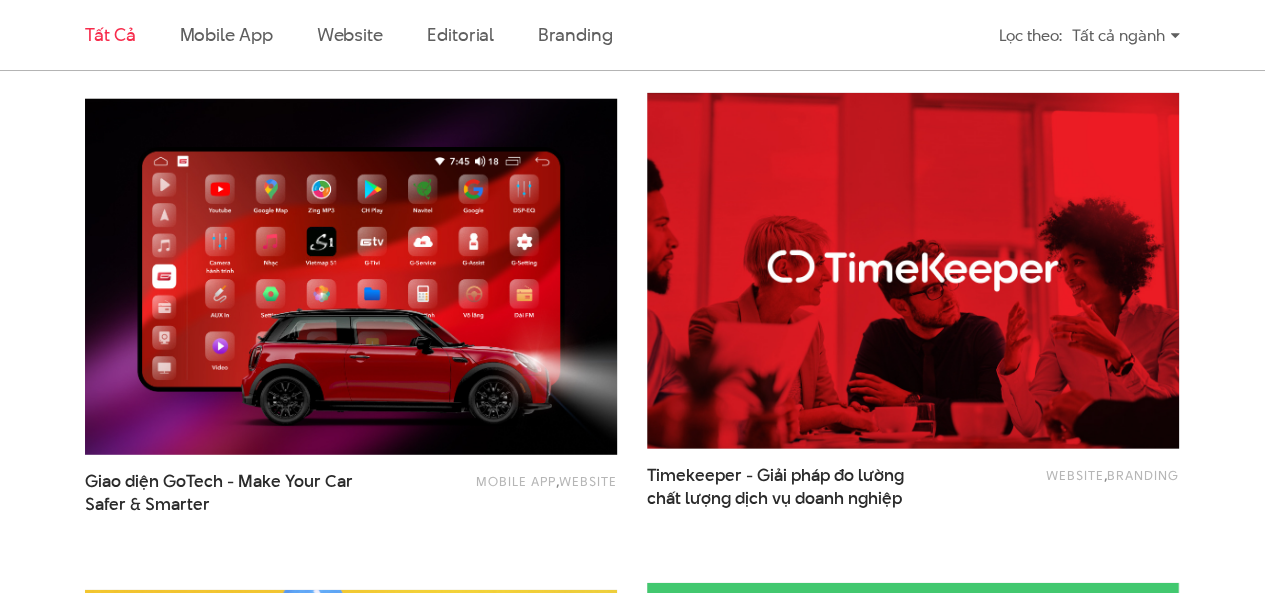 click at bounding box center [350, 277] 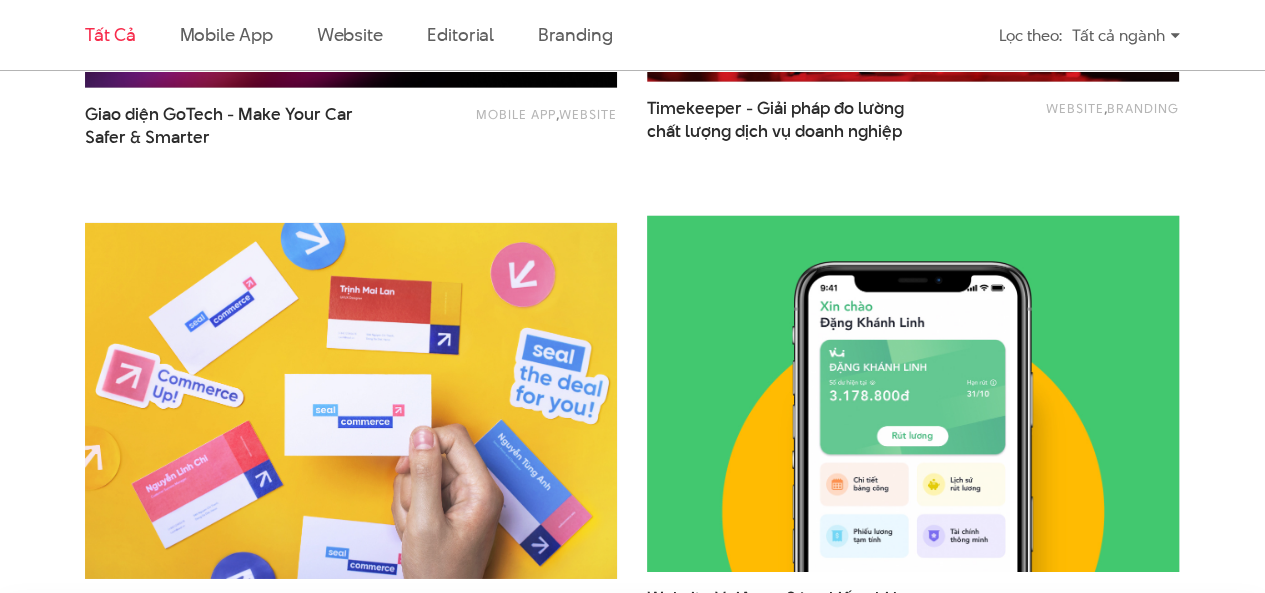 scroll, scrollTop: 3000, scrollLeft: 0, axis: vertical 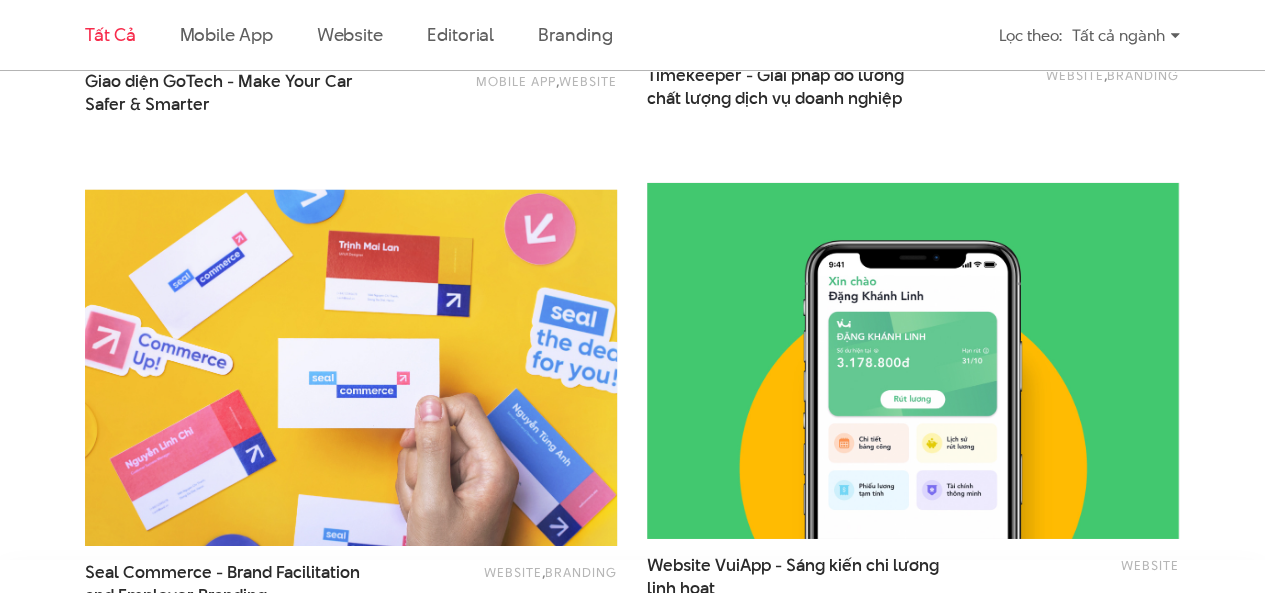 click at bounding box center (350, 368) 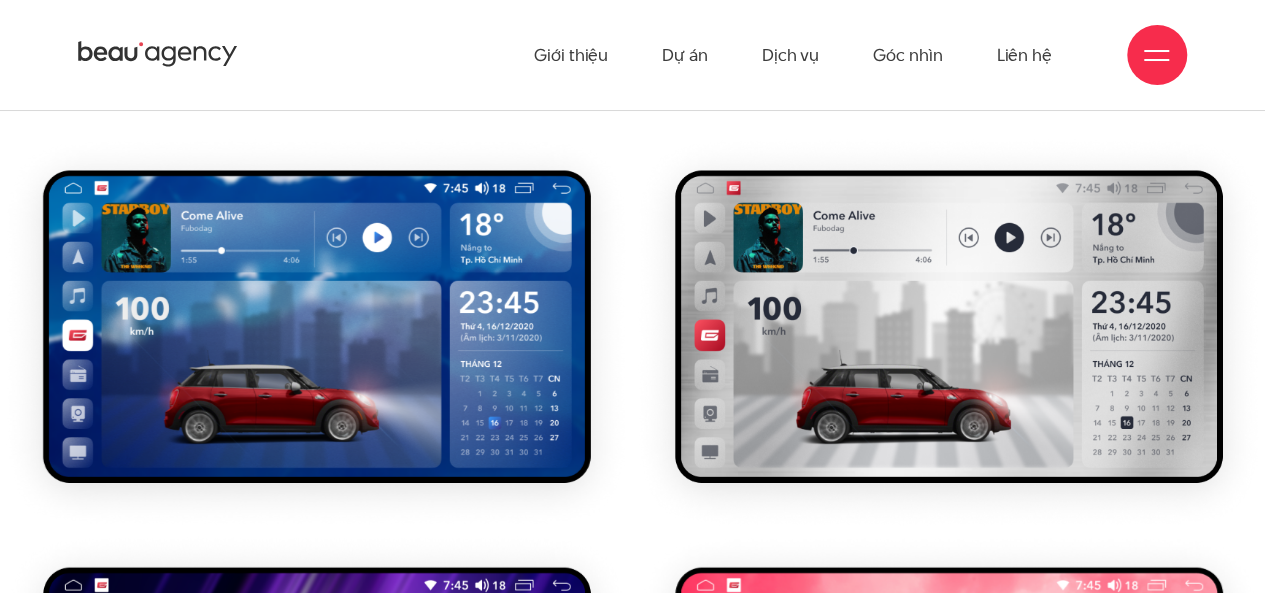 scroll, scrollTop: 10418, scrollLeft: 0, axis: vertical 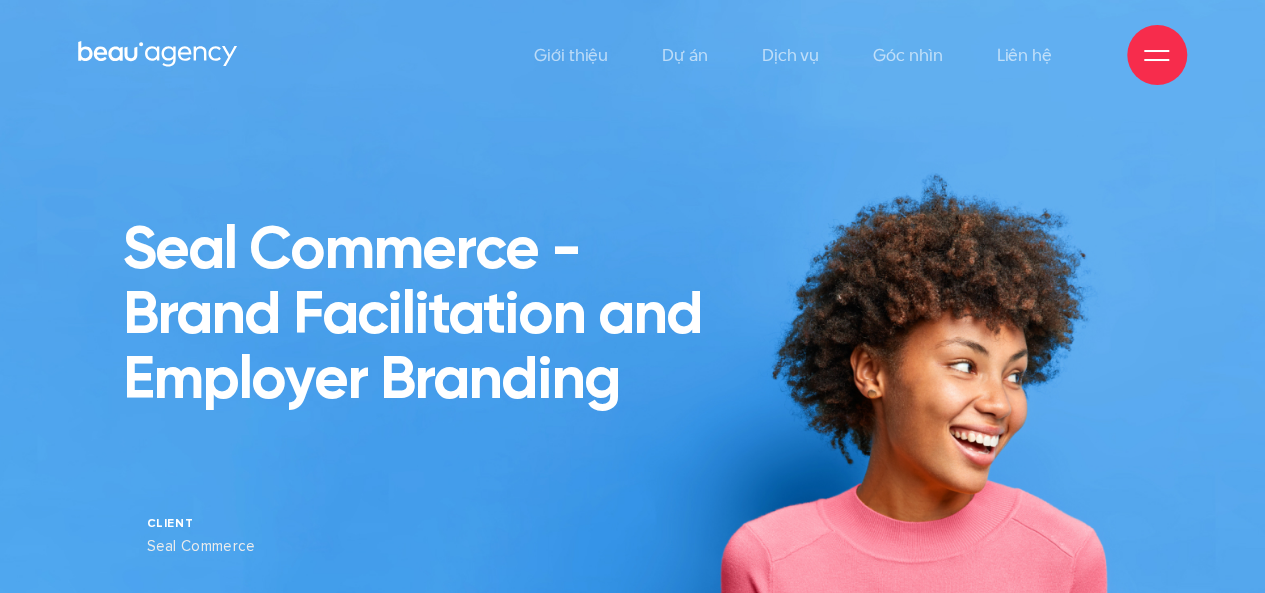click 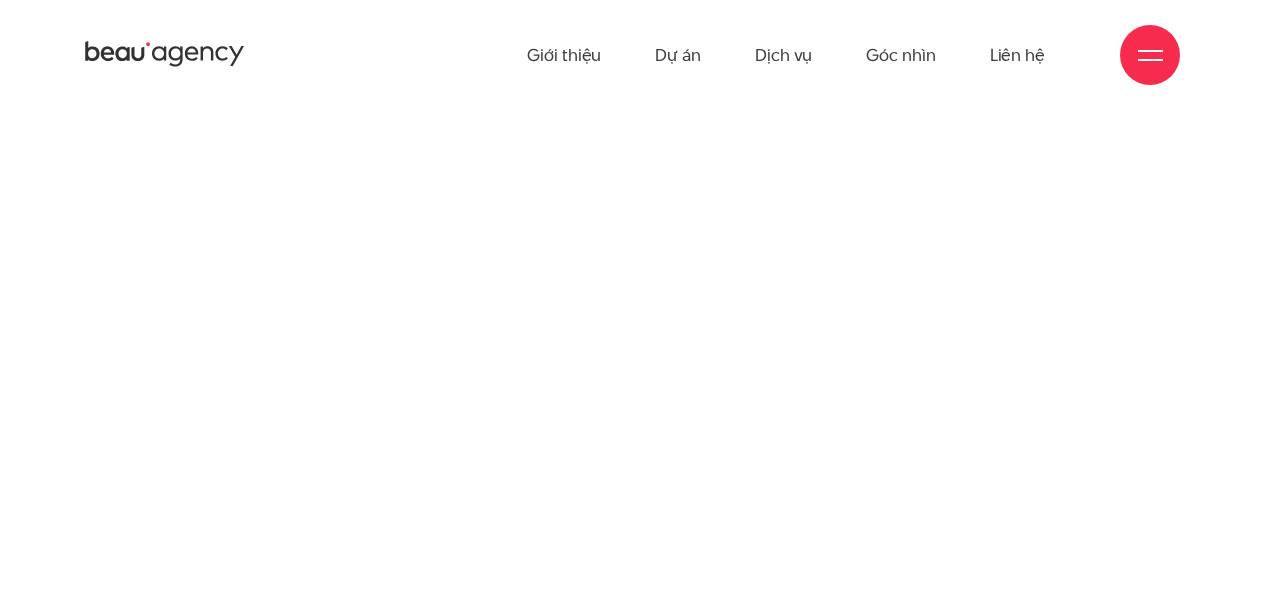 scroll, scrollTop: 0, scrollLeft: 0, axis: both 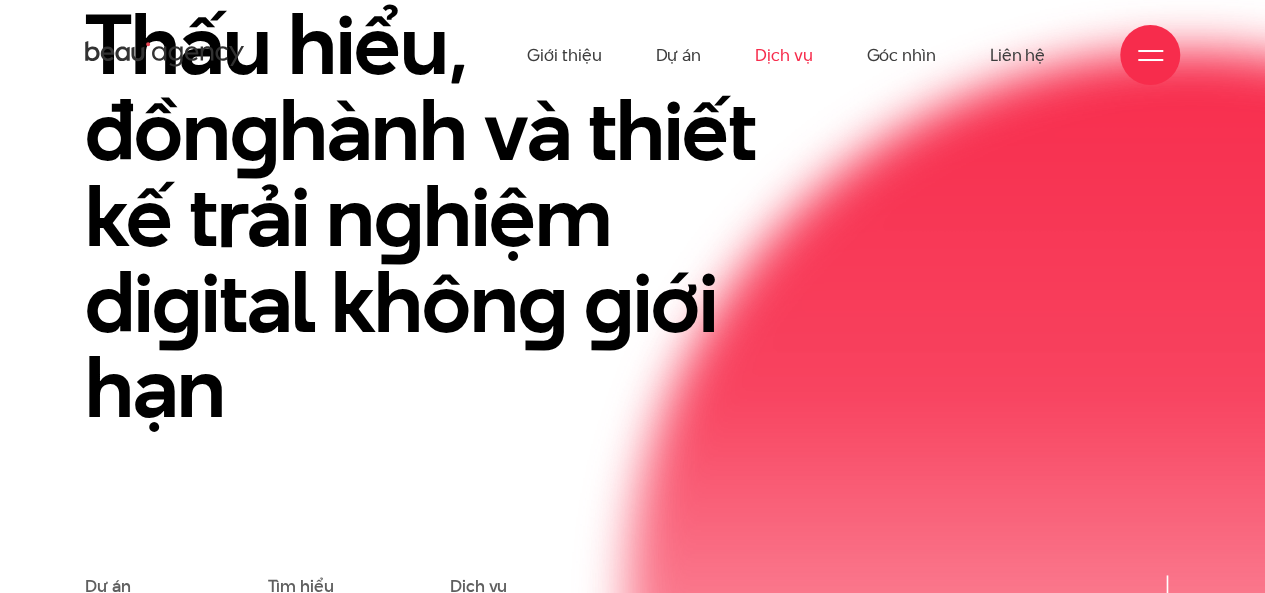 click on "Dịch vụ" at bounding box center [783, 55] 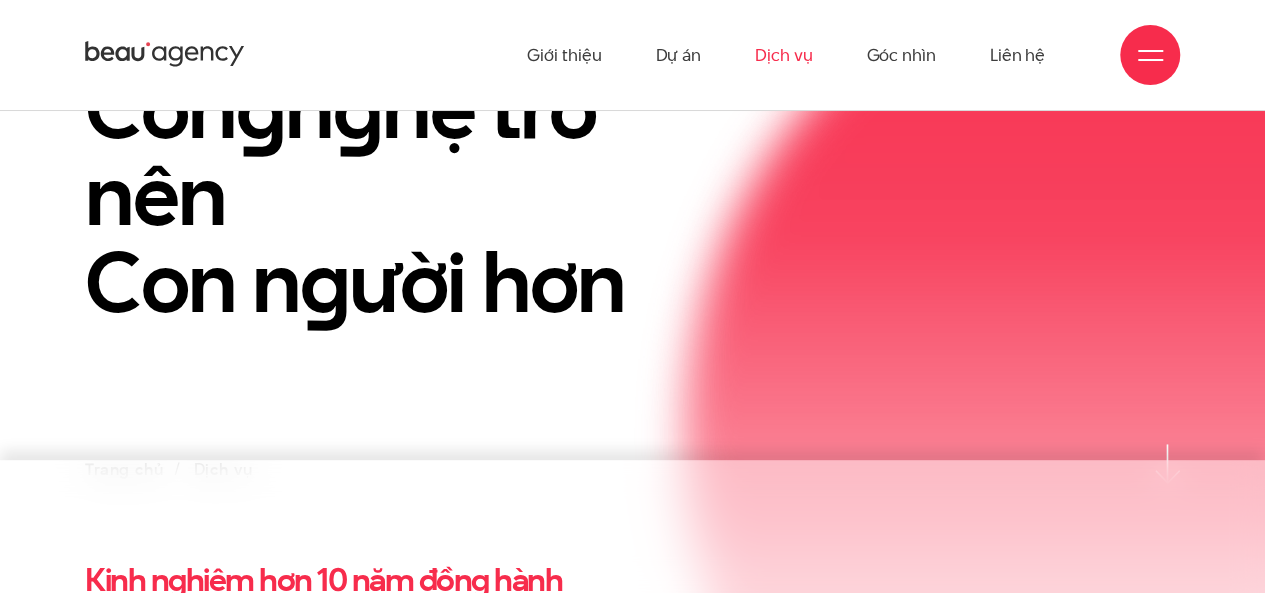 scroll, scrollTop: 0, scrollLeft: 0, axis: both 